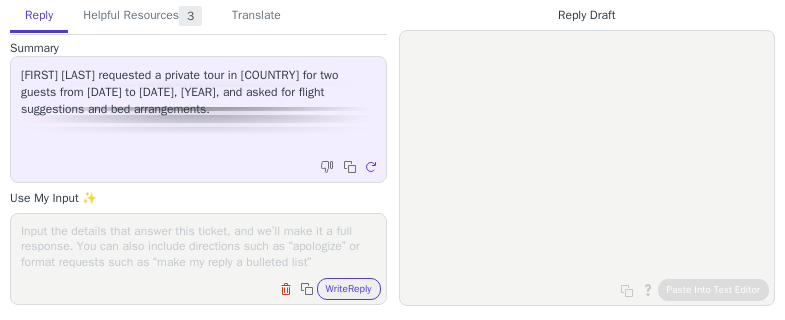 scroll, scrollTop: 0, scrollLeft: 0, axis: both 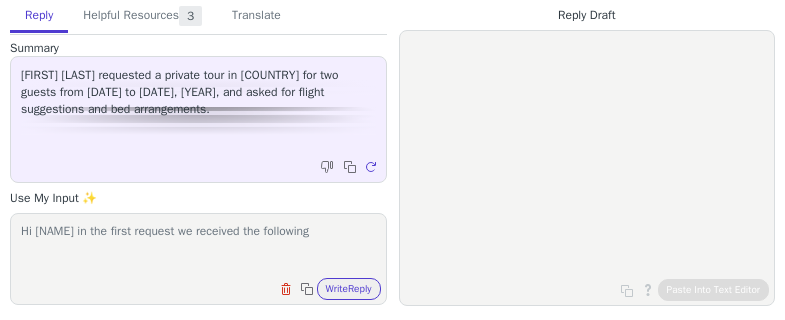 paste on "Accommodation Star:	4
Room Type:	1 double room" 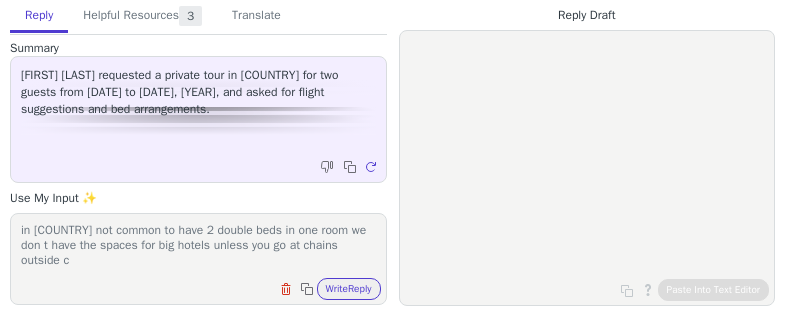 scroll, scrollTop: 63, scrollLeft: 0, axis: vertical 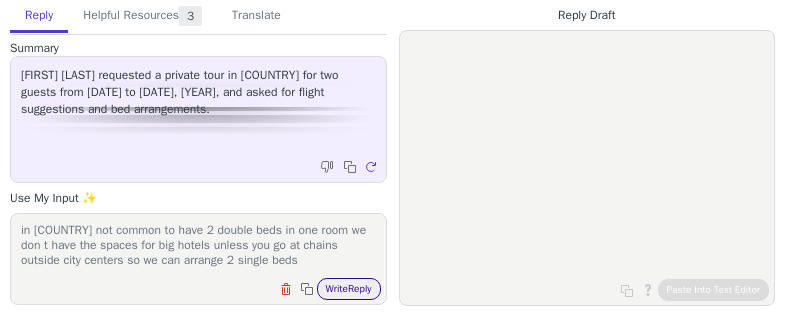 type on "Hi Kelli in the first request we received the following
Accommodation Star:	4
Room Type:	1 double room
in Italy not common to have 2 double beds in one room we don t have the spaces for big hotels unless you go at chains outside city centers so we can arrange 2 single beds" 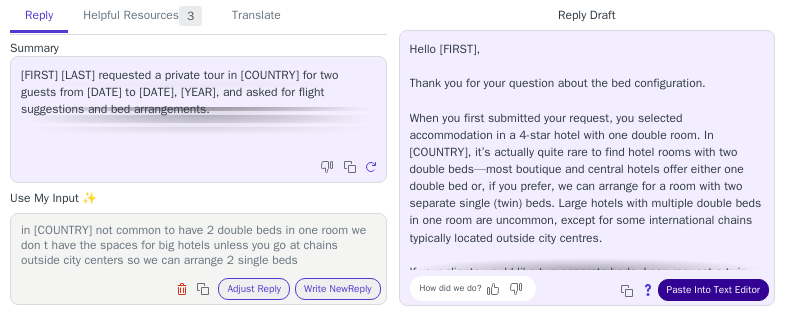 click on "Paste Into Text Editor" at bounding box center (713, 290) 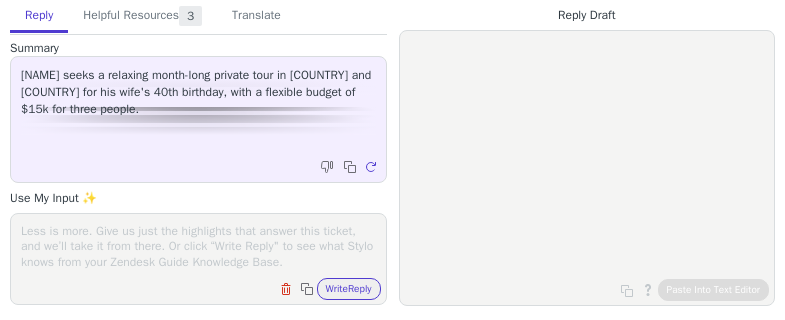 scroll, scrollTop: 0, scrollLeft: 0, axis: both 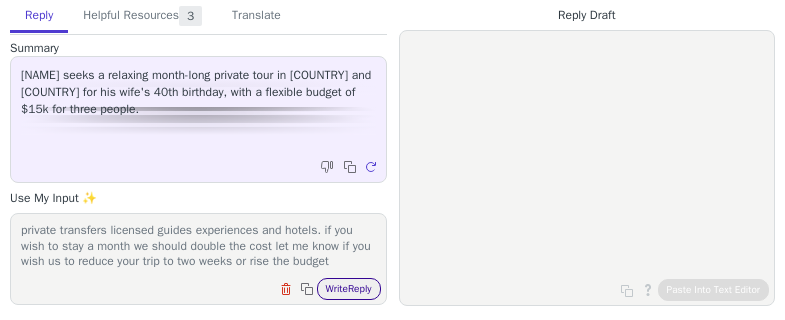 type on "Hi [NAME] €15,000.00 would be good for two weeks arranging private transfers licensed guides experiences and hotels. if you wish to stay a month we should double the cost let me know if you wish us to reduce your trip to two weeks or rise the budget" 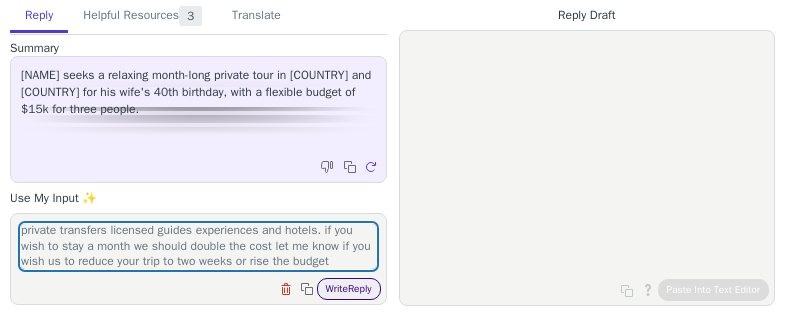 click on "Write  Reply" at bounding box center (349, 289) 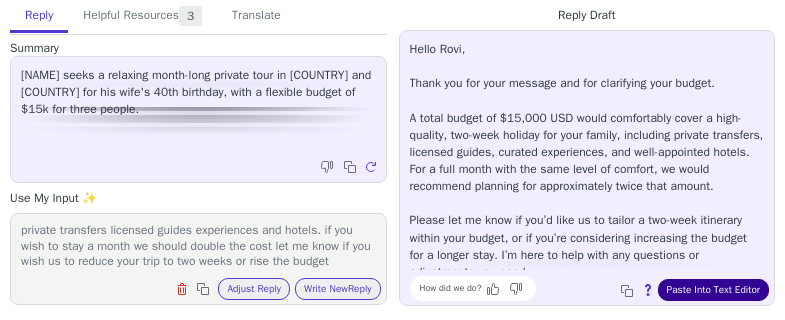 click on "Paste Into Text Editor" at bounding box center (713, 290) 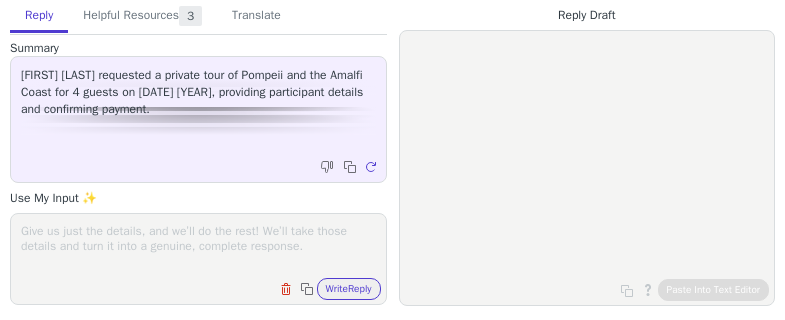 scroll, scrollTop: 0, scrollLeft: 0, axis: both 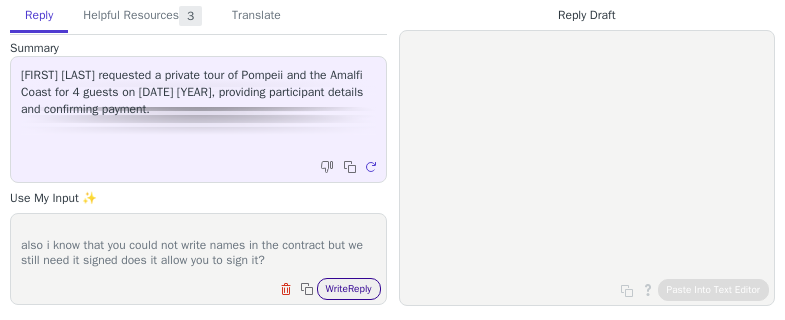 type on "thanks [FIRST] for trusting us and confirm one of my colleagues of thebookings and operations will send you all details before tour start date also find attached a doc with useful info
also i know that you could not write names in the contract but we still need it signed does it allow you to sign it?" 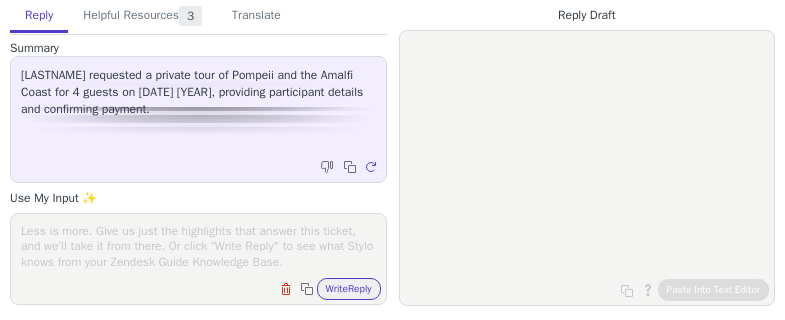 scroll, scrollTop: 0, scrollLeft: 0, axis: both 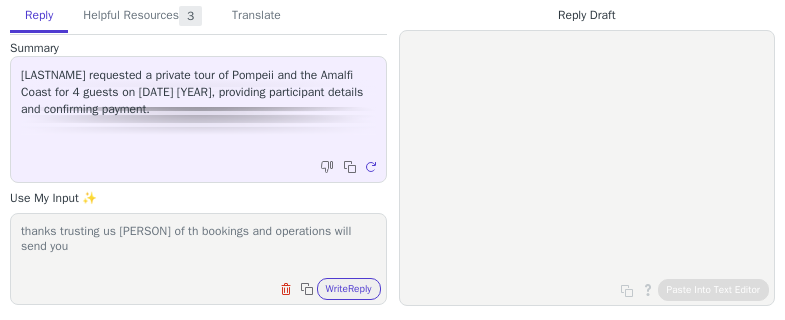 click on "thanks trusting us martina of th bookings and operations will send you" at bounding box center [198, 246] 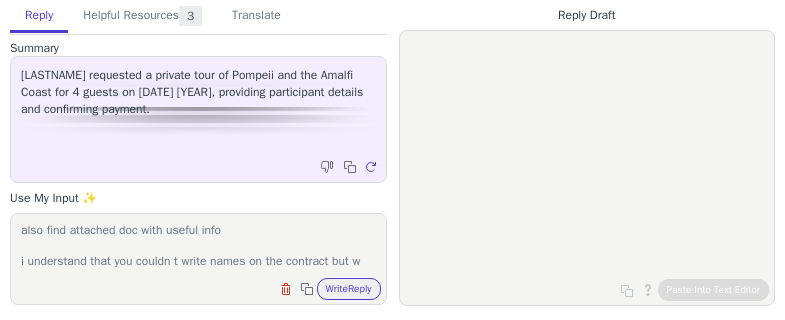 scroll, scrollTop: 48, scrollLeft: 0, axis: vertical 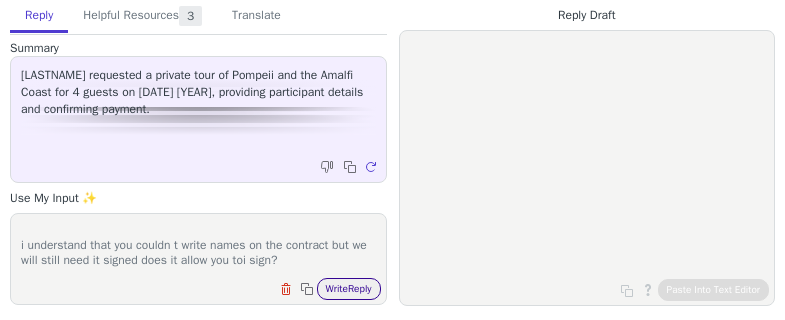 type on "thanks trusting us martina of th bookings and operations will send you details before tour start date
also find attached doc with useful info
i understand that you couldn t write names on the contract but we will still need it signed does it allow you toi sign?" 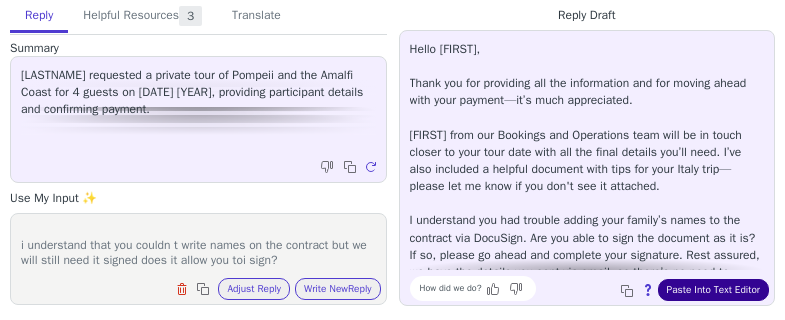 click on "Paste Into Text Editor" at bounding box center [713, 290] 